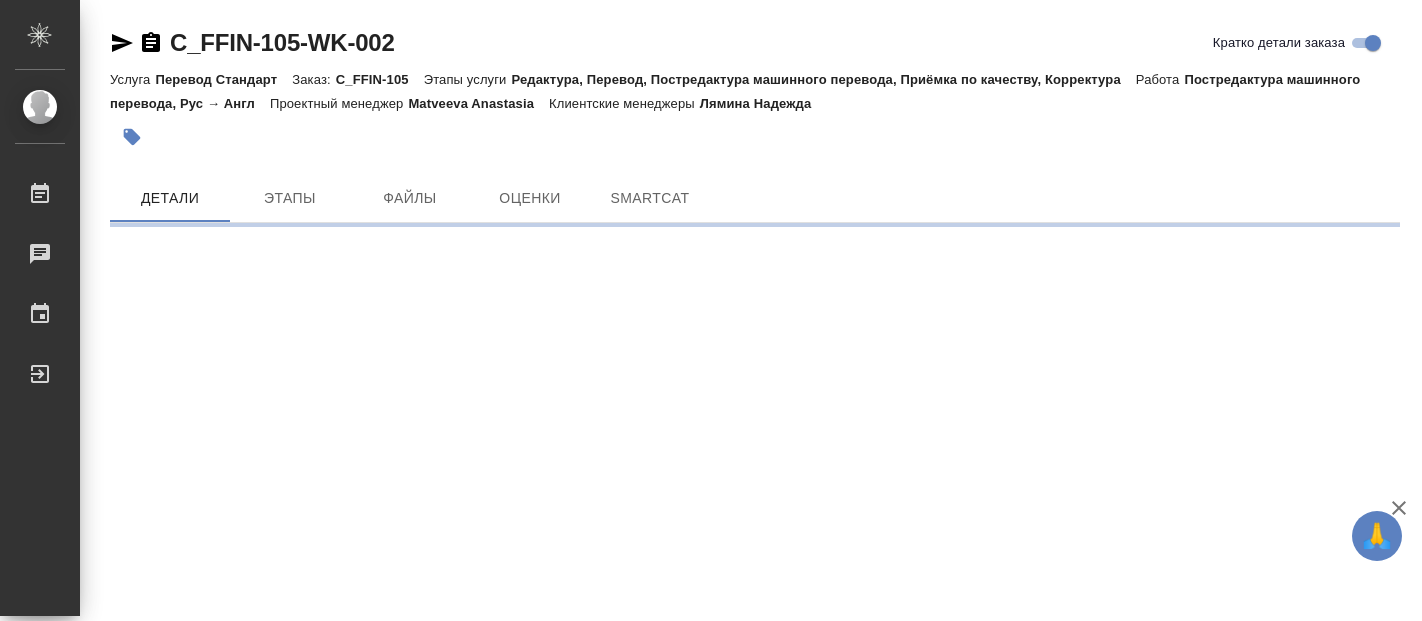 scroll, scrollTop: 0, scrollLeft: 0, axis: both 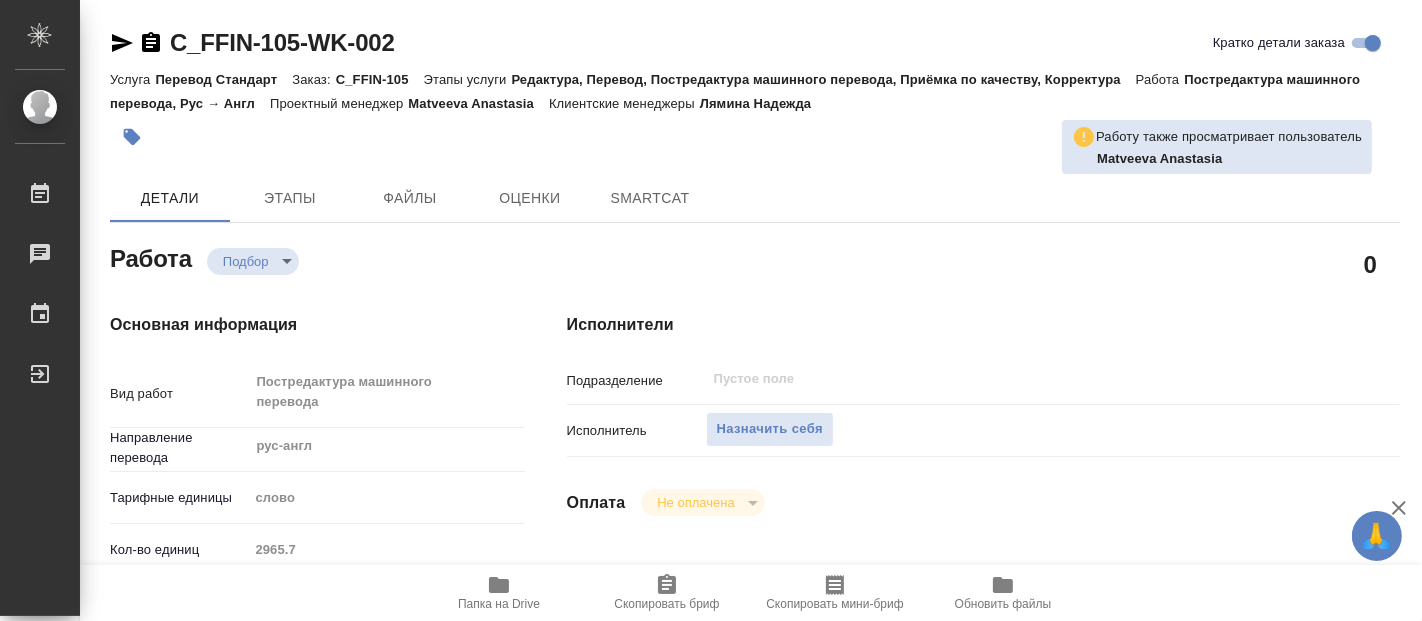 type on "x" 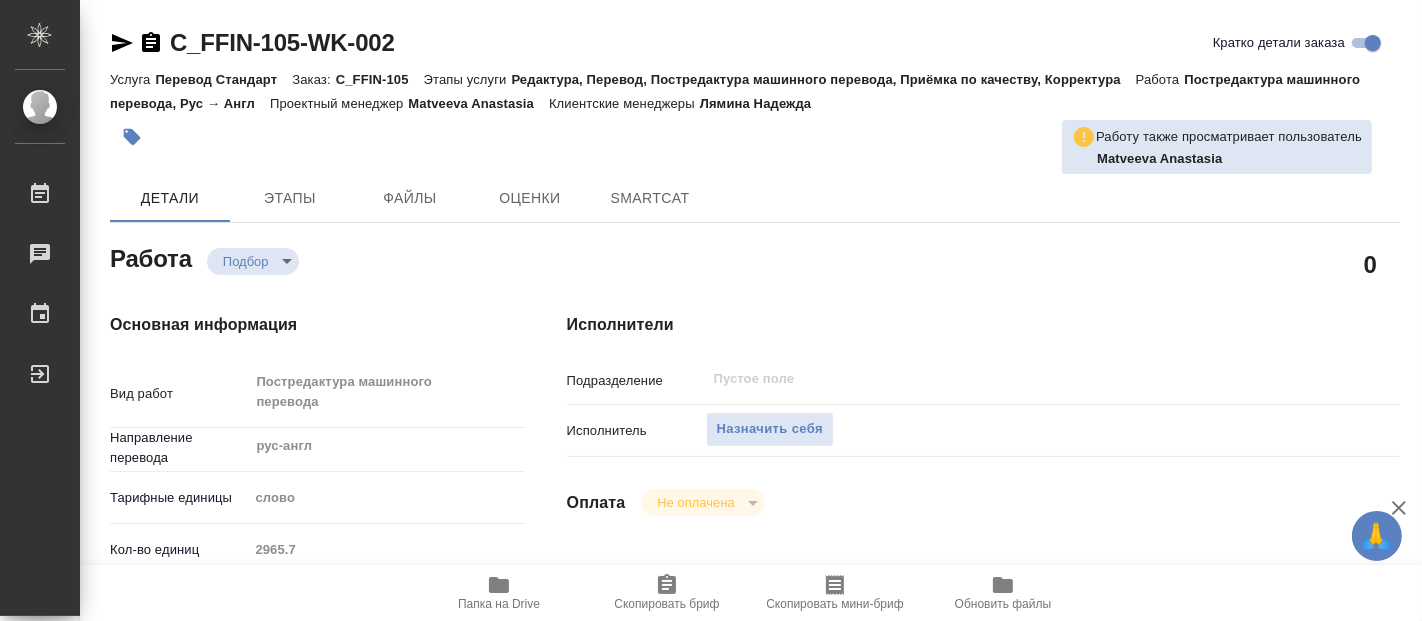 type on "x" 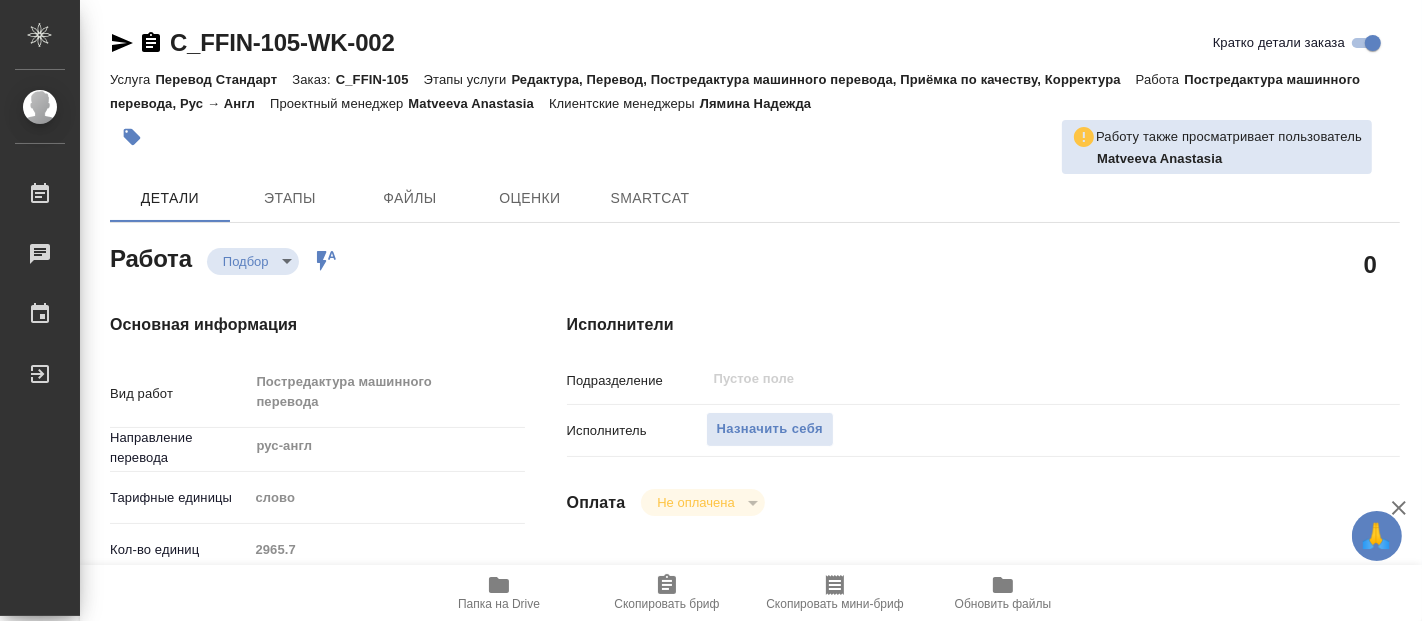 type on "x" 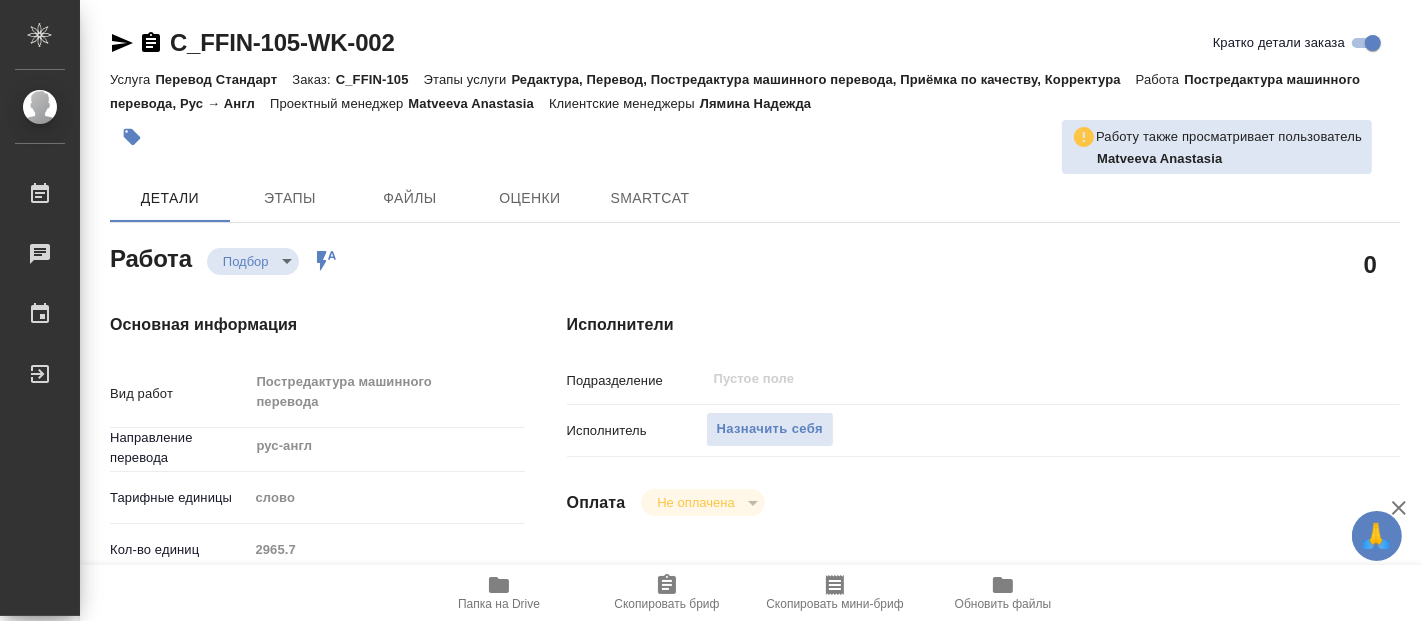 type on "x" 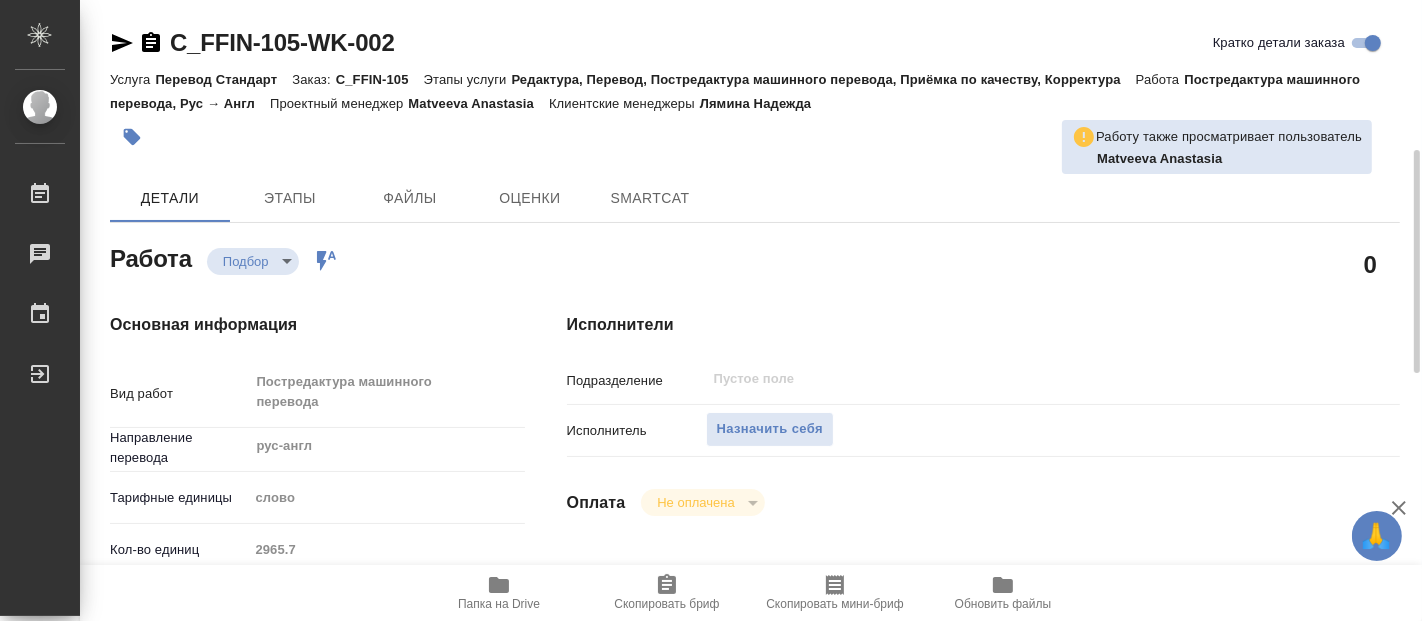 type on "x" 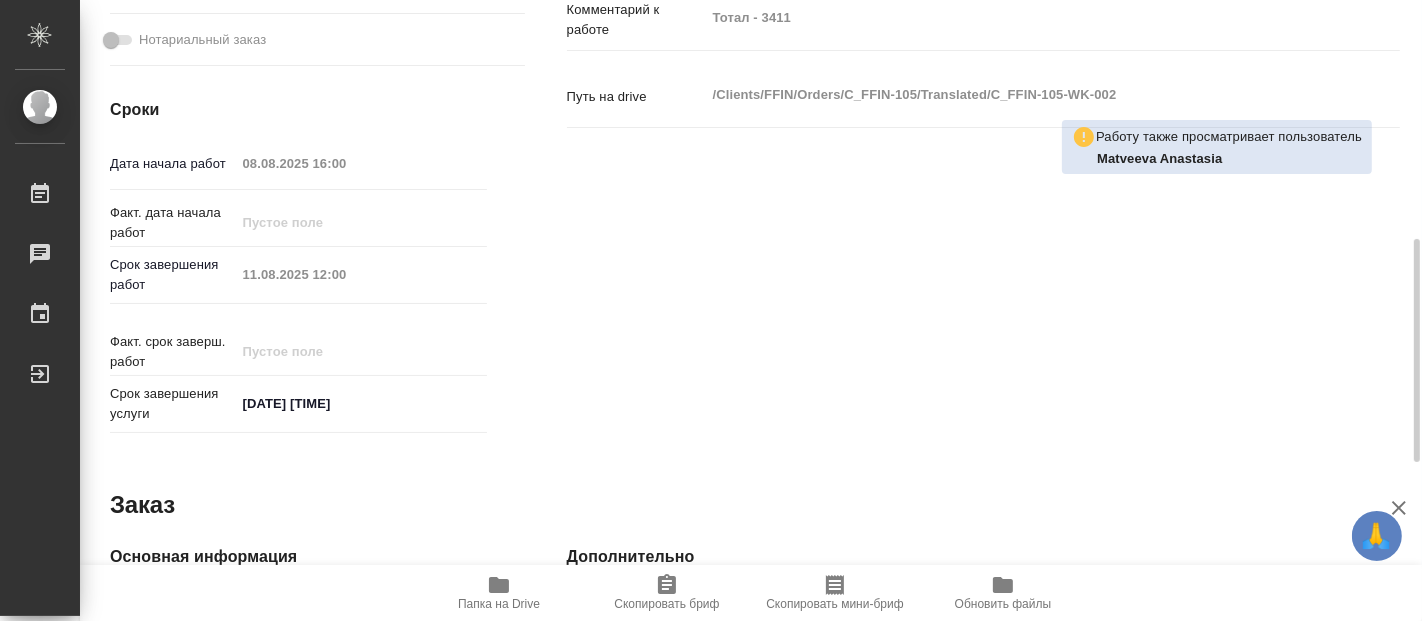 type on "x" 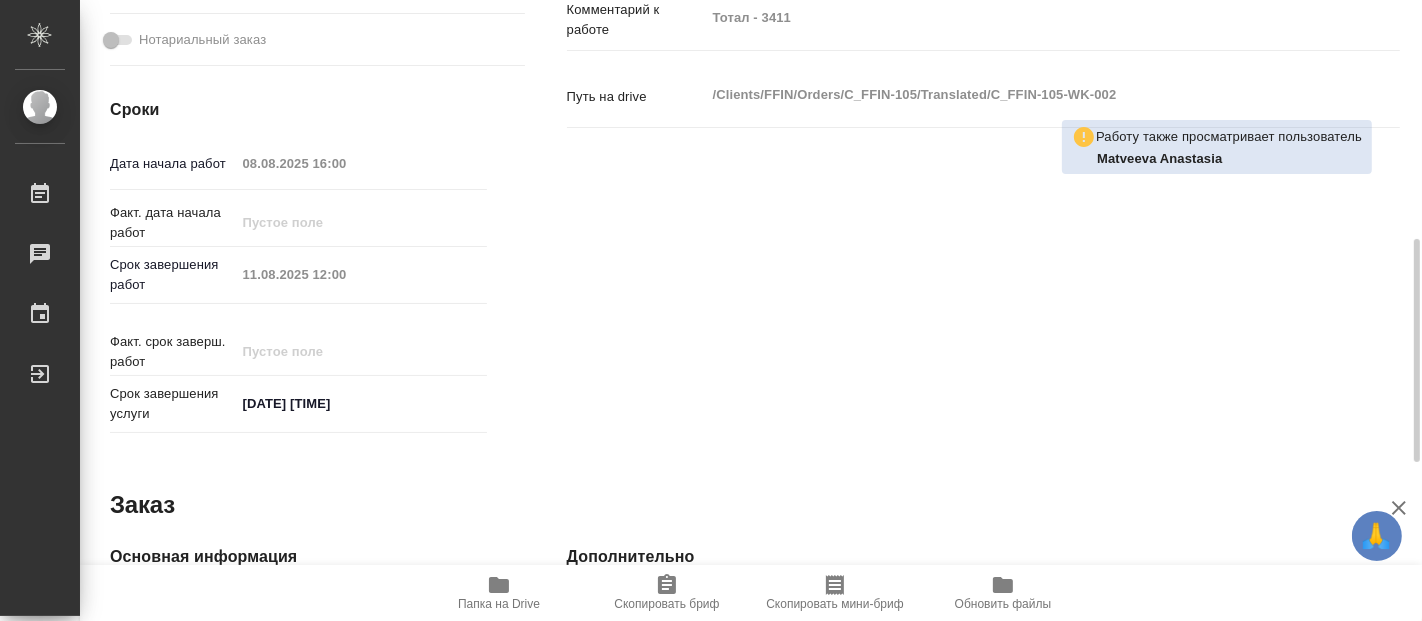 type on "x" 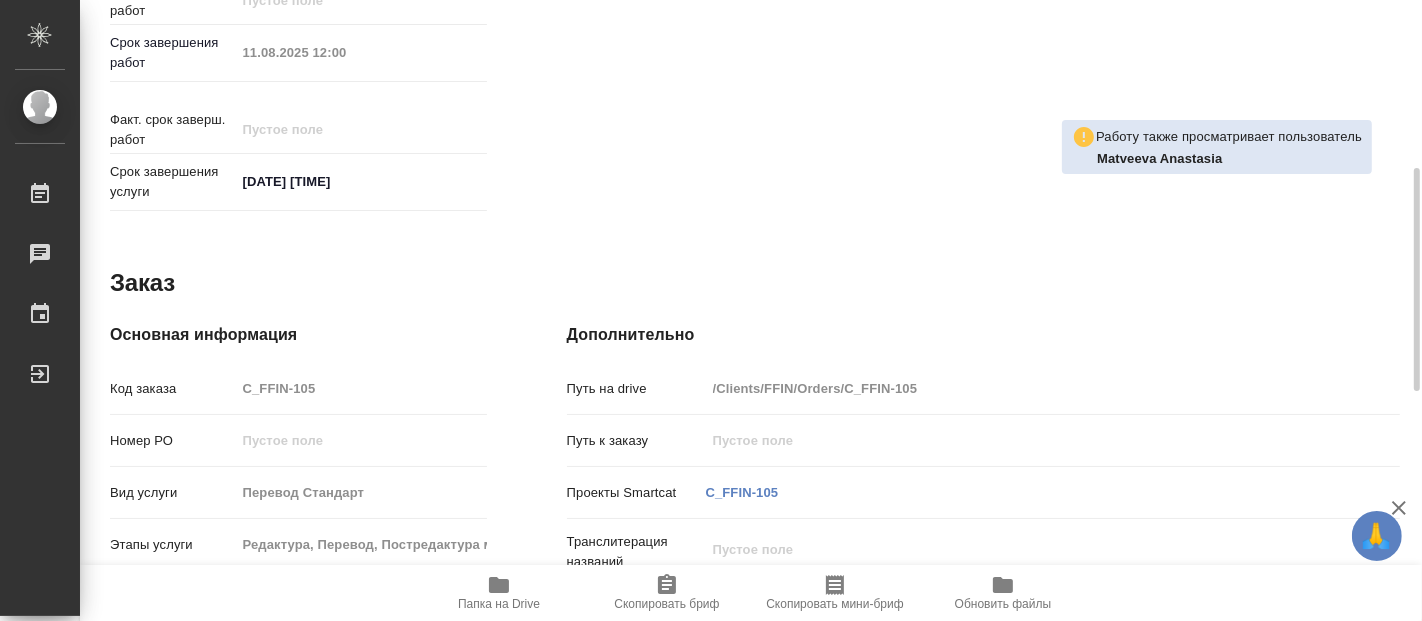 scroll, scrollTop: 1000, scrollLeft: 0, axis: vertical 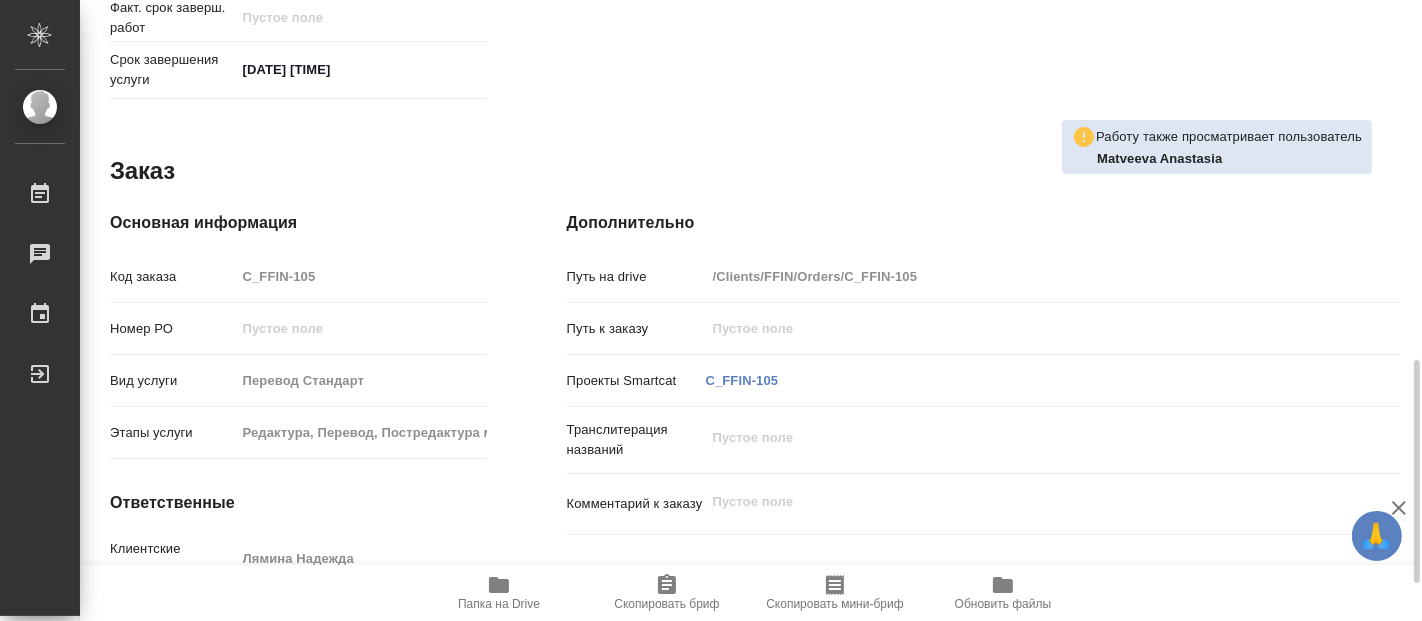 type on "x" 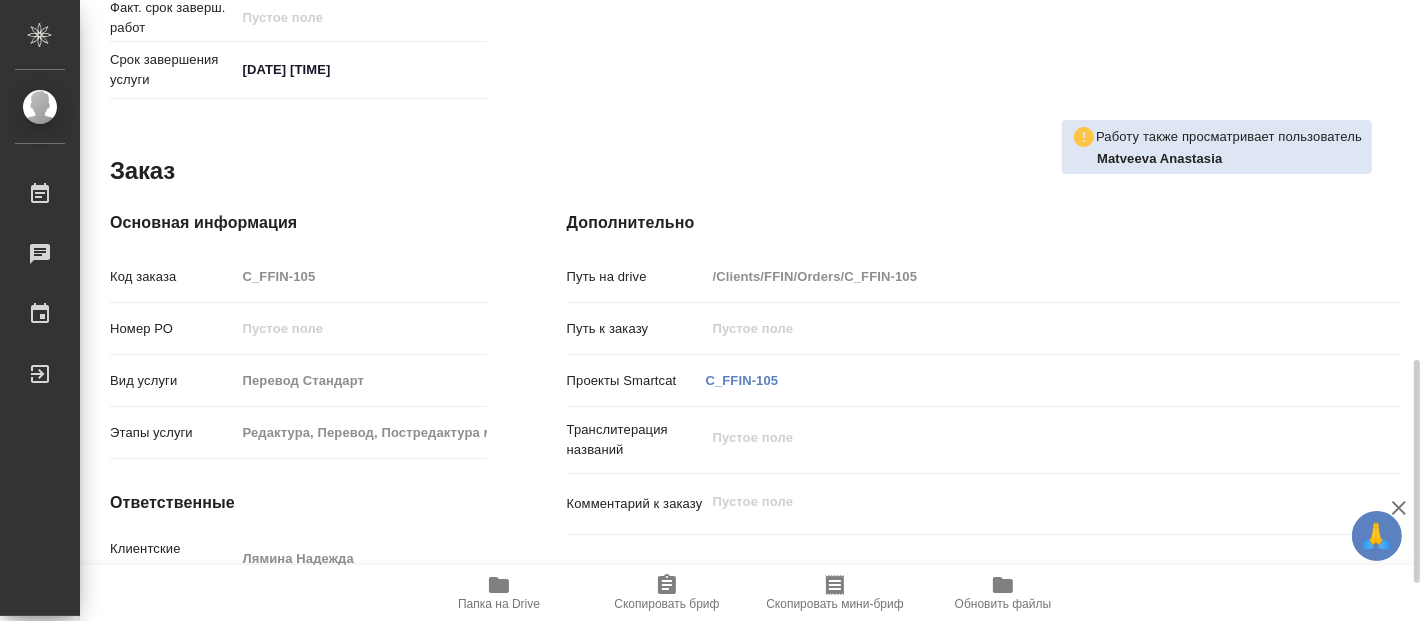 type on "x" 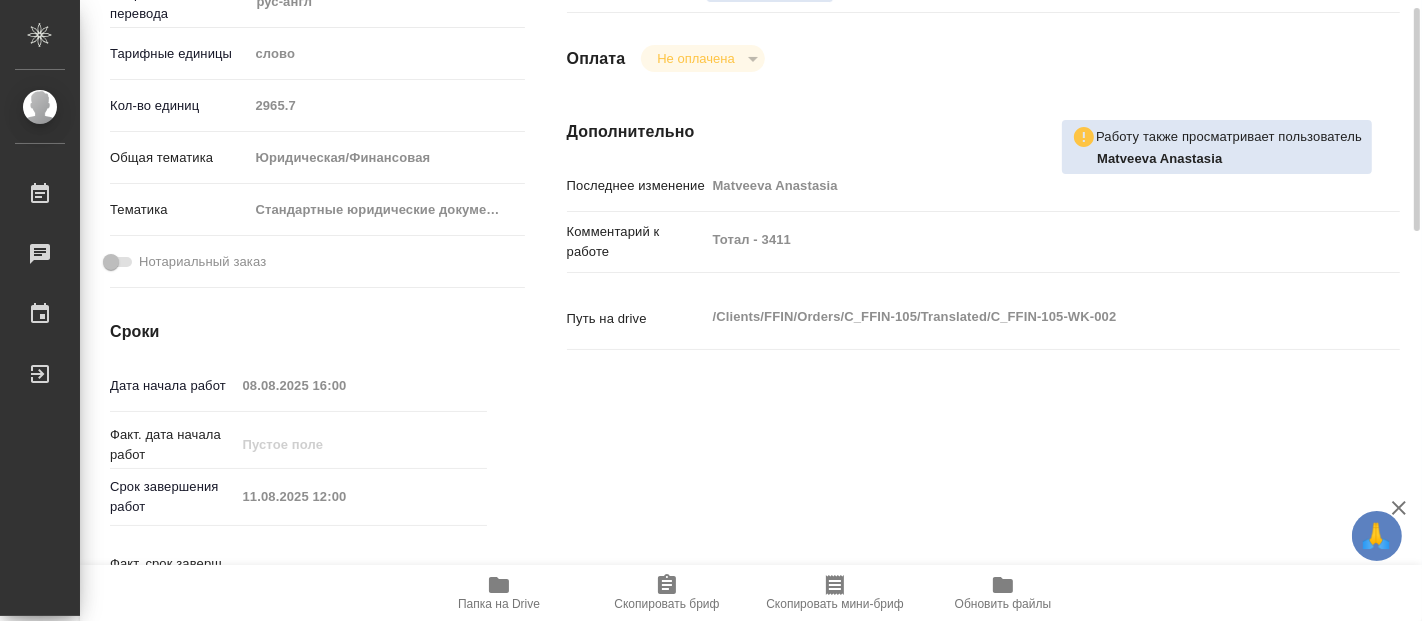 scroll, scrollTop: 0, scrollLeft: 0, axis: both 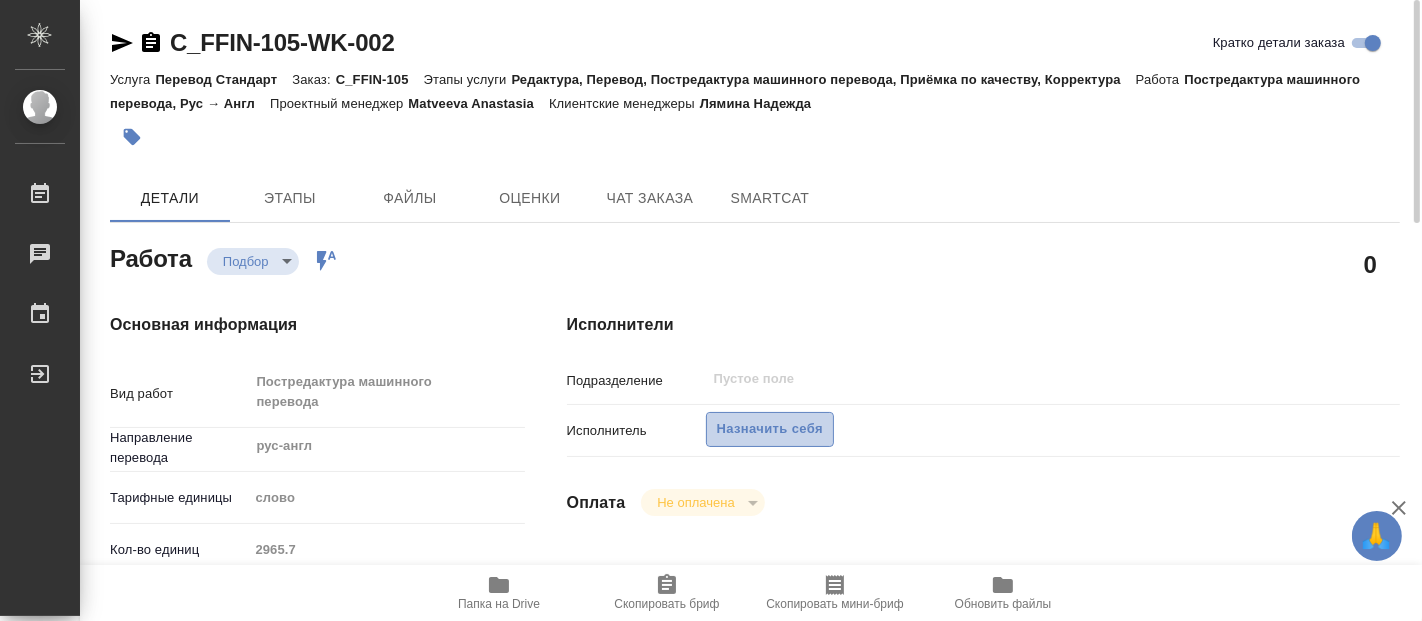 click on "Назначить себя" at bounding box center [770, 429] 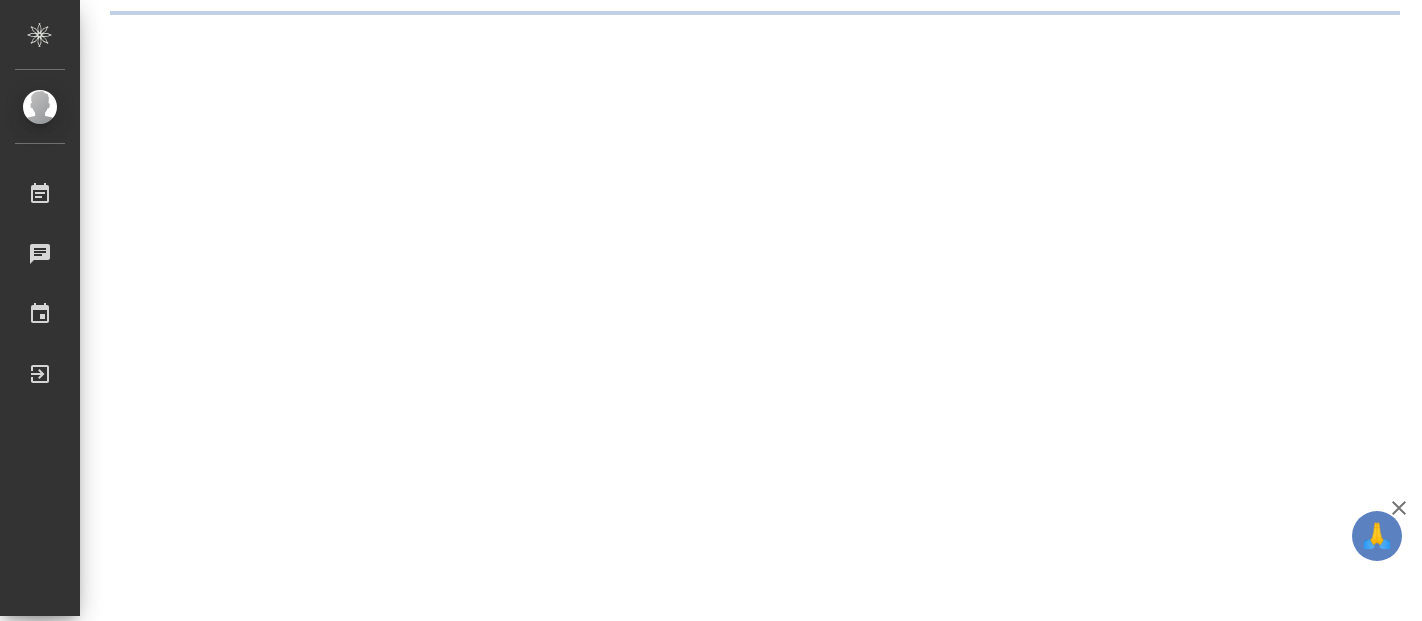 scroll, scrollTop: 0, scrollLeft: 0, axis: both 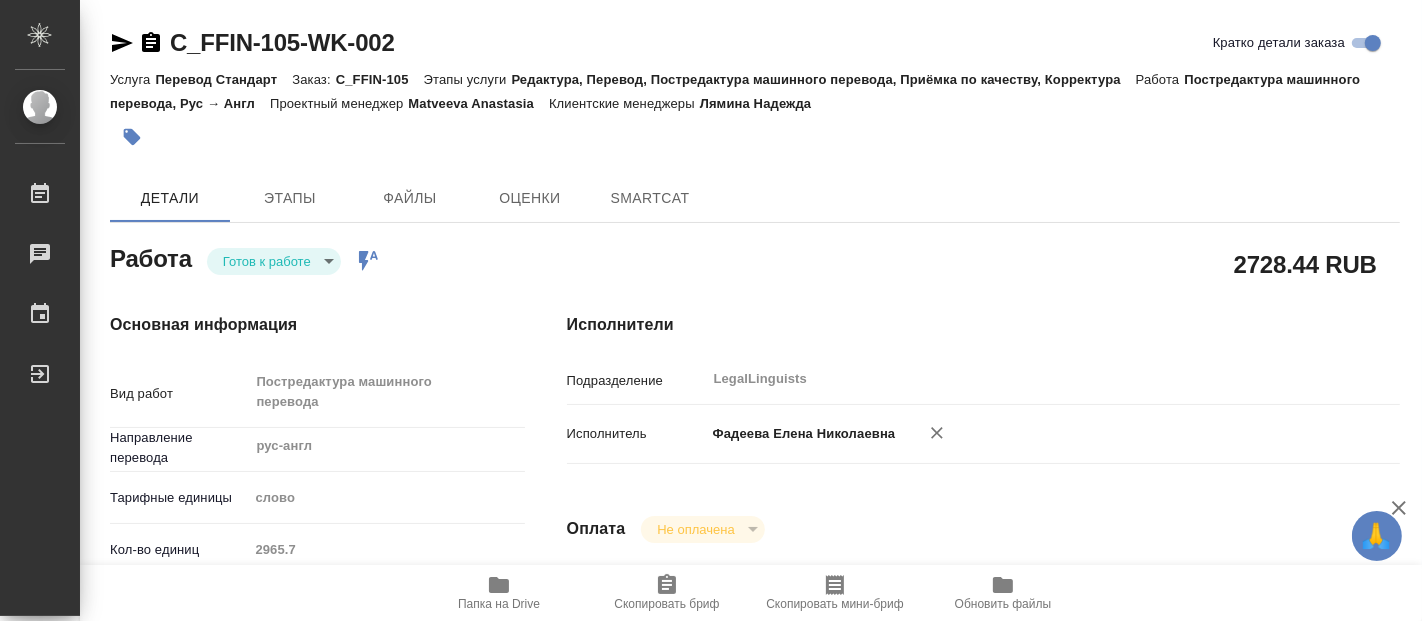 type on "x" 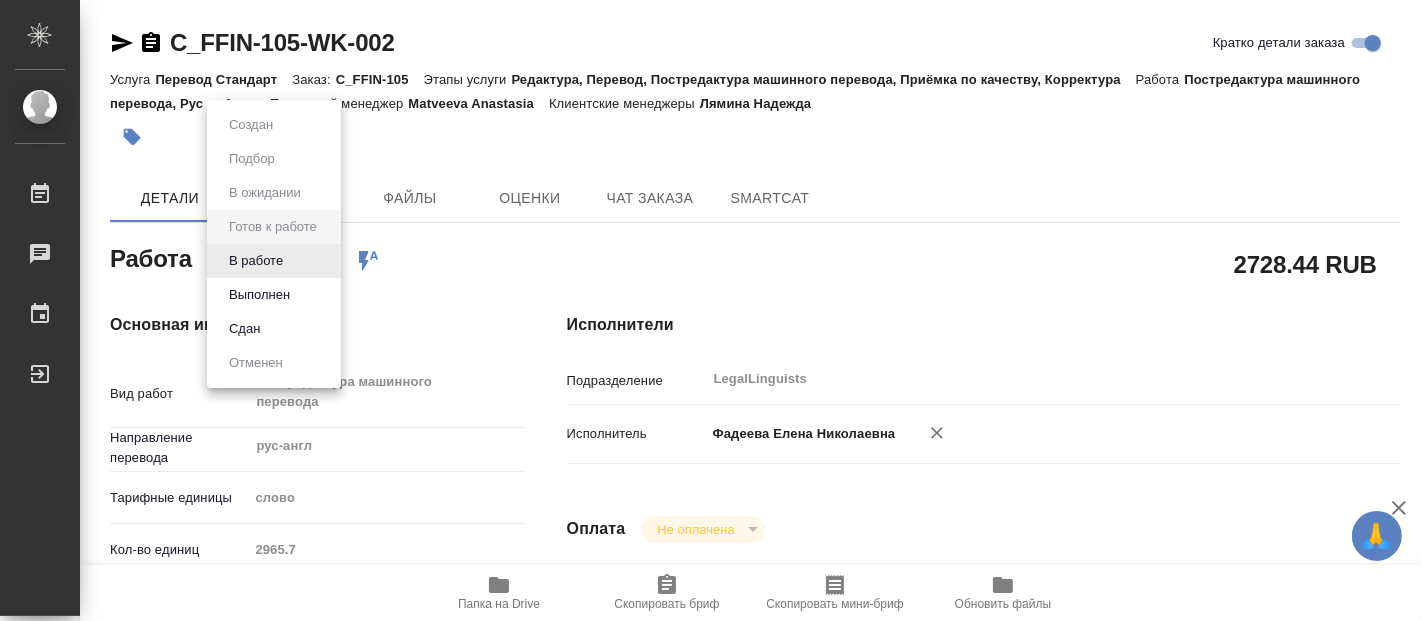 click on "🙏 .cls-1
fill:#fff;
AWATERA [FIRST] [LAST] Работы Чаты График Выйти C_FFIN-105-WK-002 Кратко детали заказа Услуга Перевод Стандарт Заказ: C_FFIN-105 Этапы услуги Редактура, Перевод, Постредактура машинного перевода, Приёмка по качеству, Корректура Работа Постредактура машинного перевода, Рус → Англ Проектный менеджер [FIRST] [LAST] Клиентские менеджеры [LAST] [LAST] Детали Этапы Файлы Оценки Чат заказа SmartCat Работа Готов к работе readyForWork Работа включена в последовательность 2728.44 RUB Основная информация Вид работ Постредактура машинного перевода x ​ рус-англ ​ слово 2965.7" at bounding box center [711, 310] 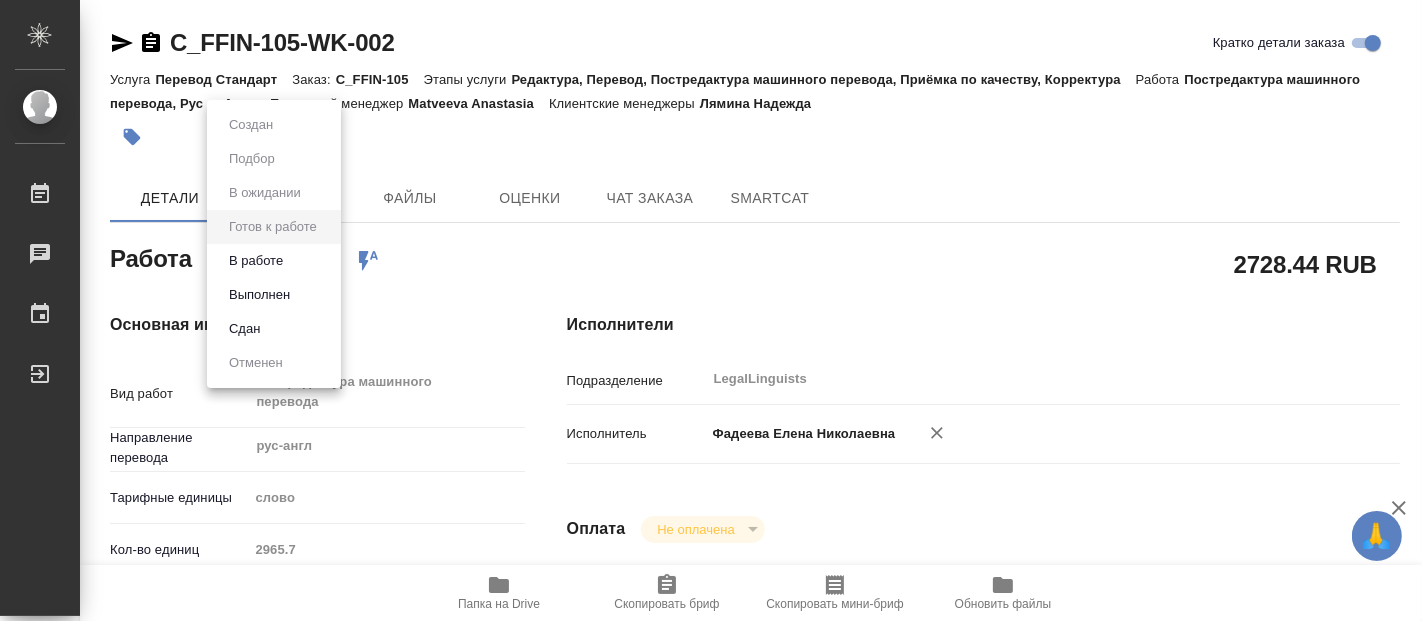 type on "x" 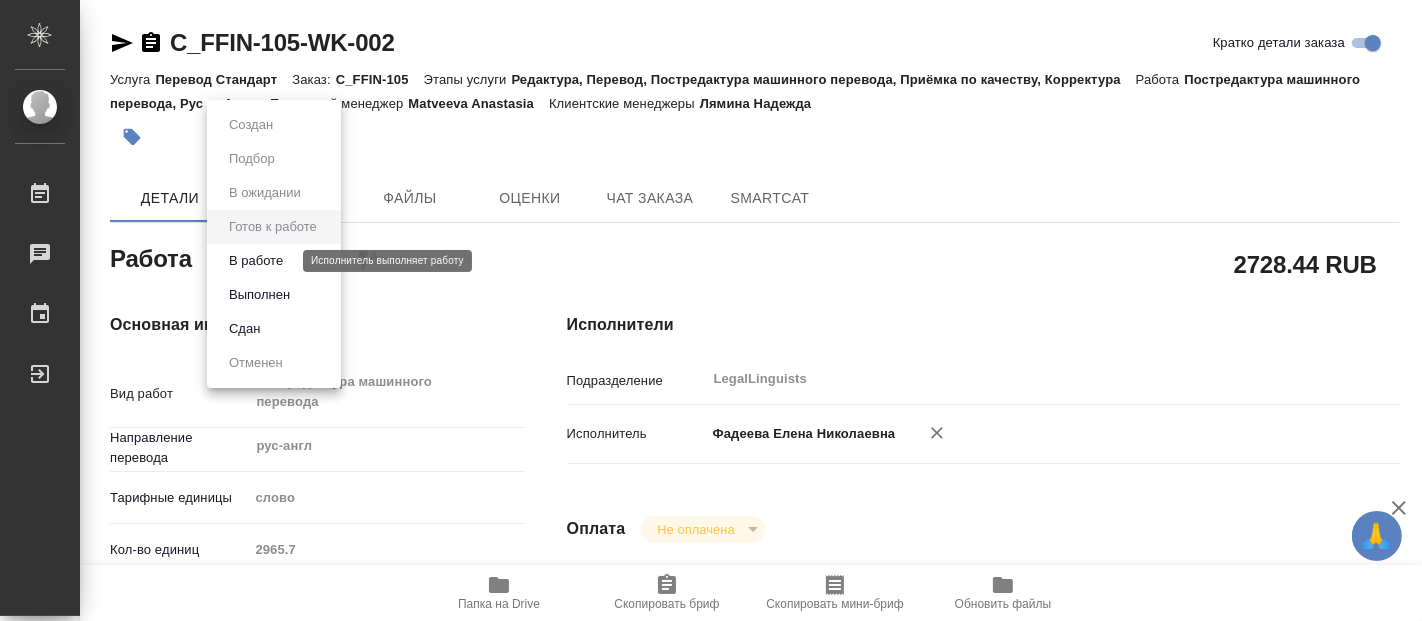 click on "В работе" at bounding box center [256, 261] 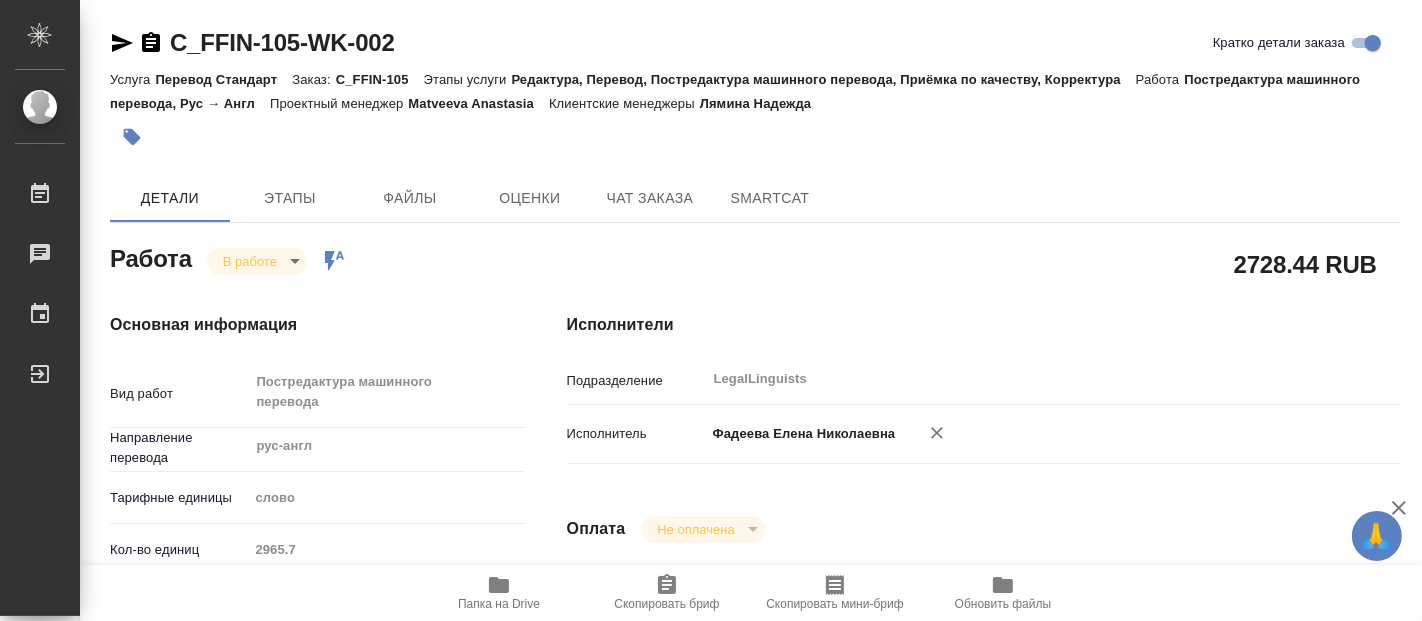 type on "x" 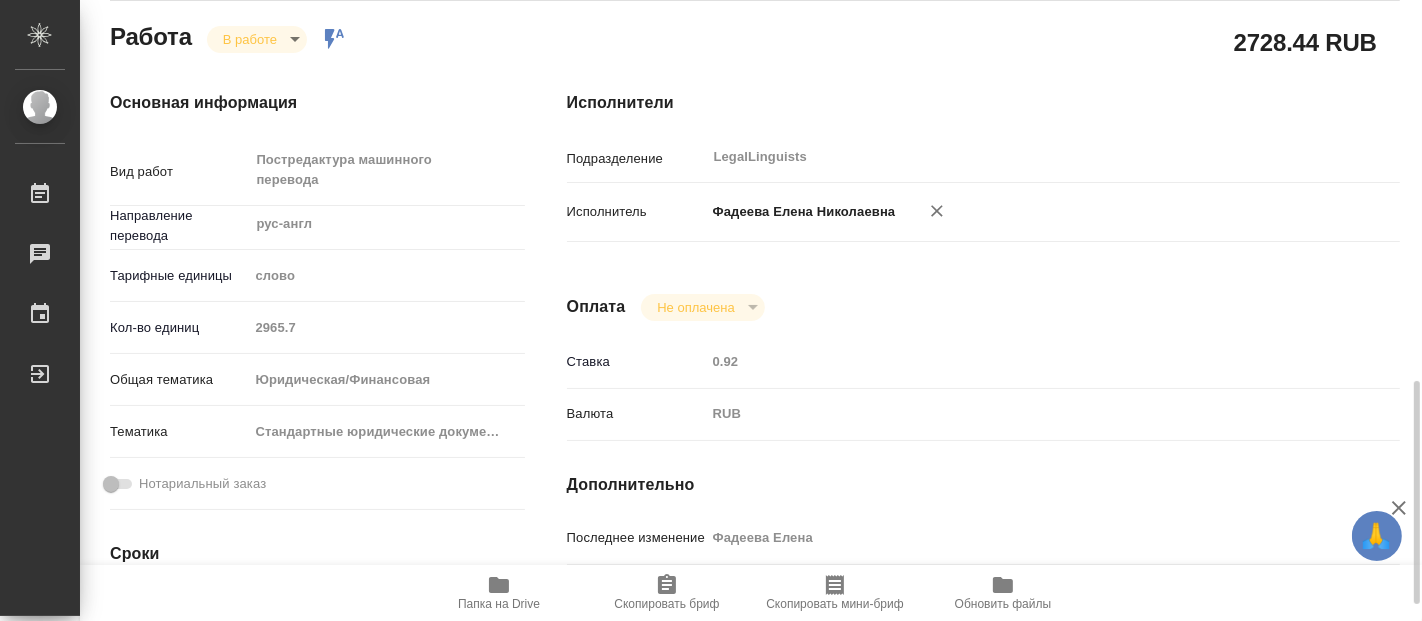type on "x" 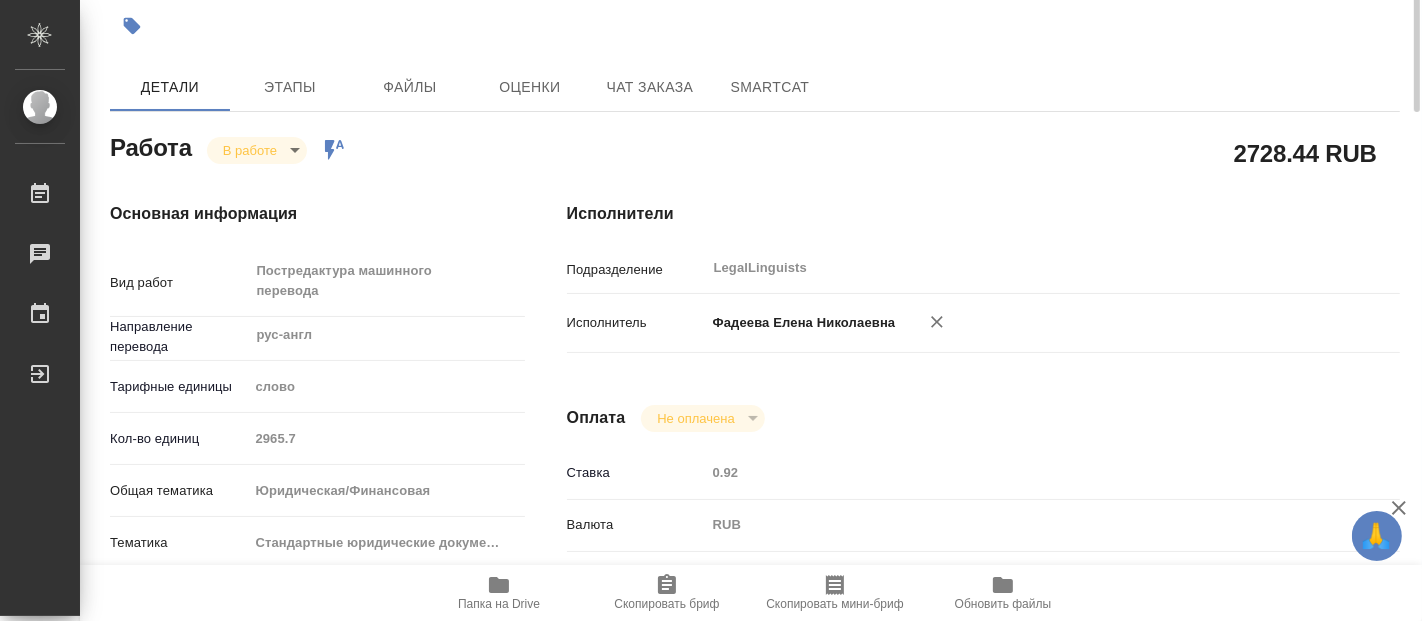 scroll, scrollTop: 0, scrollLeft: 0, axis: both 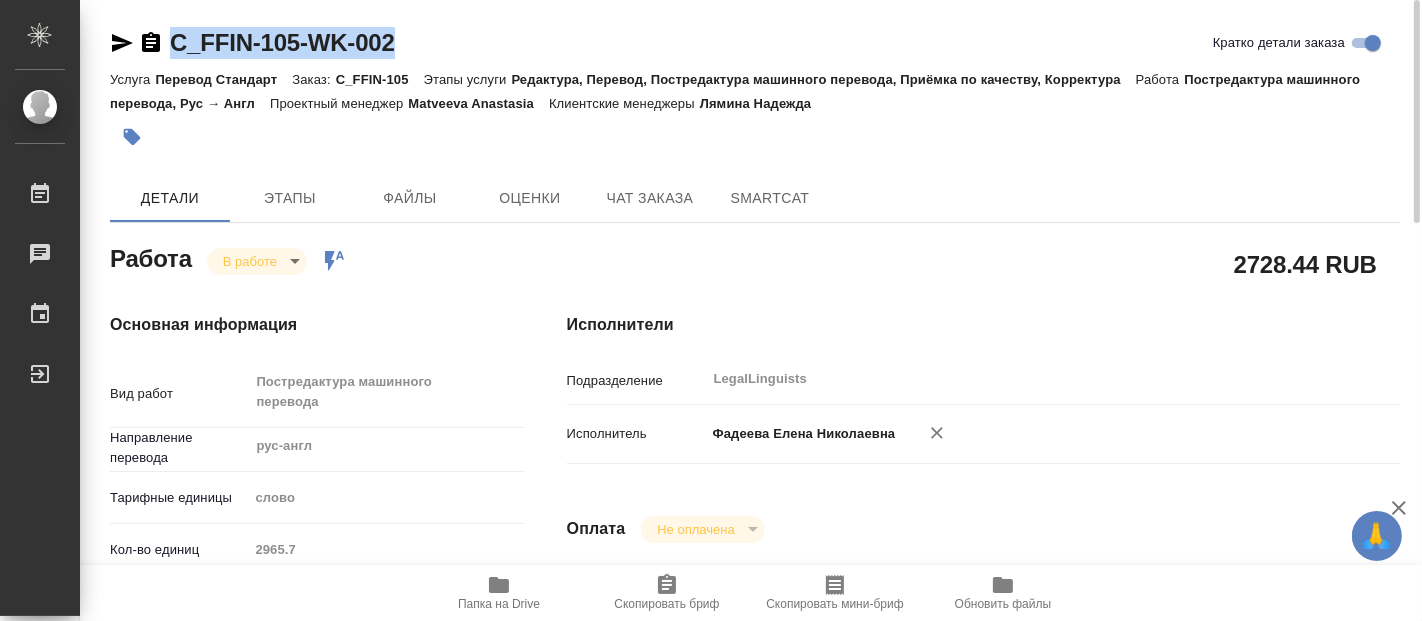 drag, startPoint x: 430, startPoint y: 38, endPoint x: 174, endPoint y: 49, distance: 256.2362 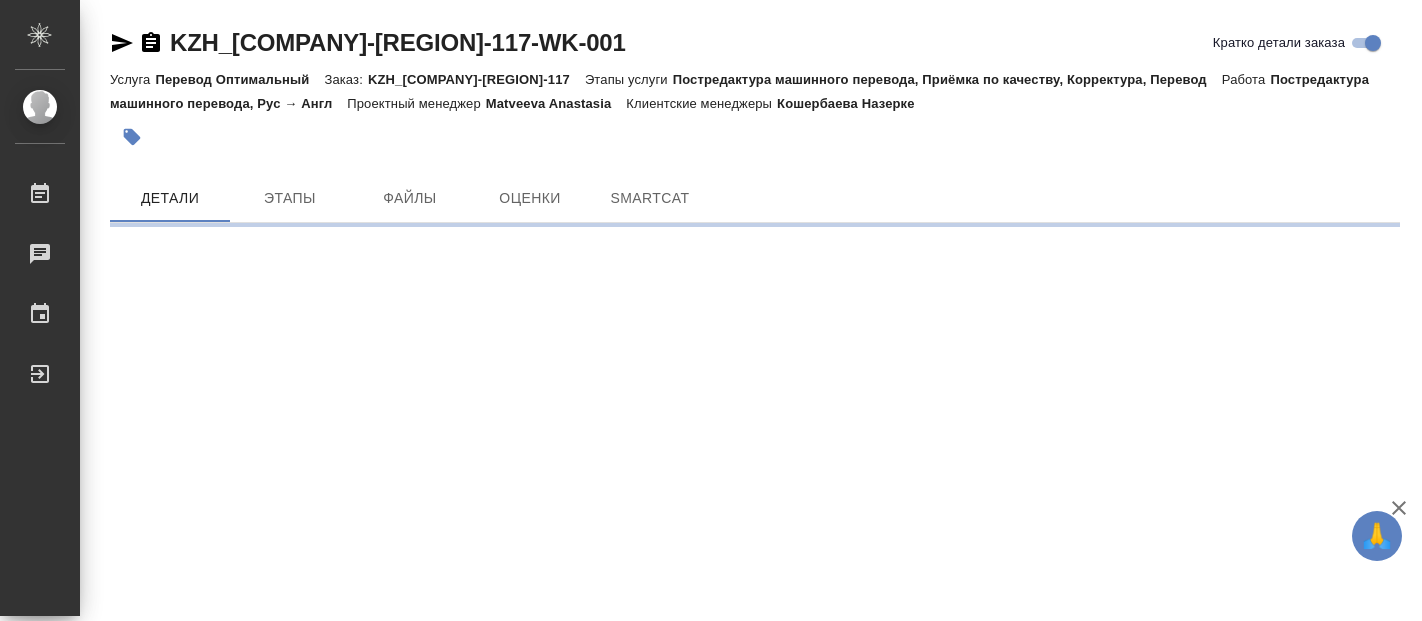scroll, scrollTop: 0, scrollLeft: 0, axis: both 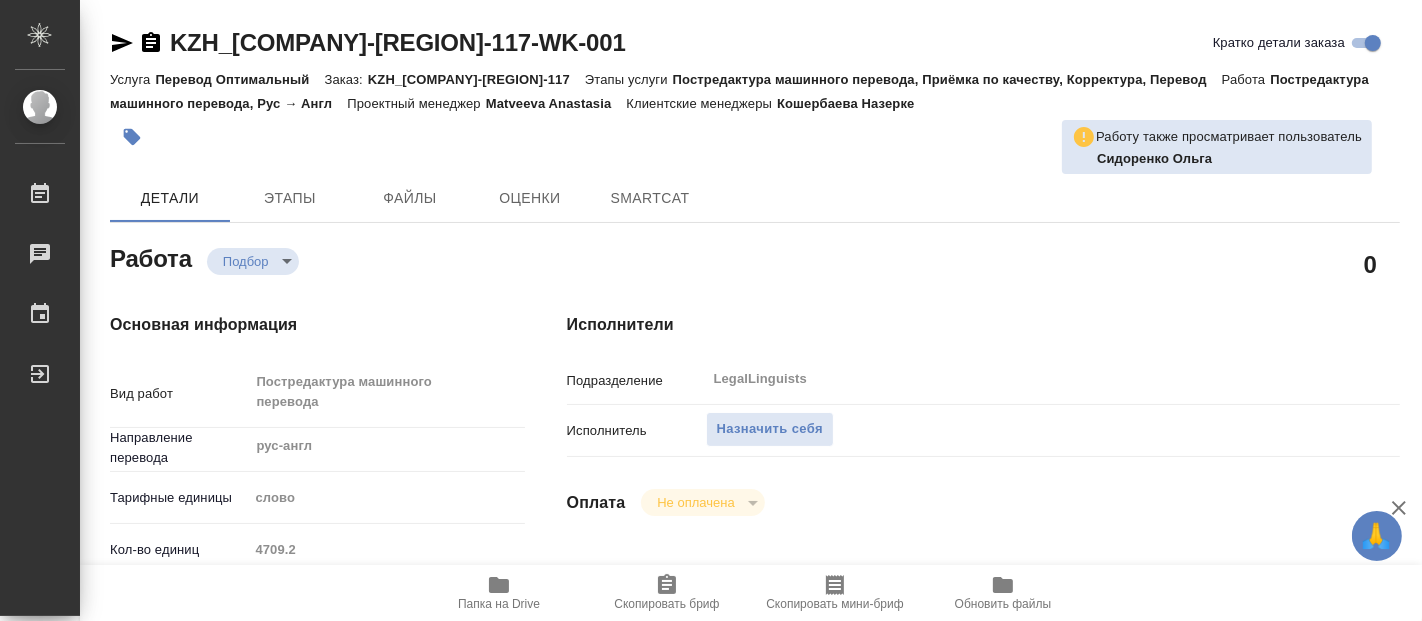 type on "x" 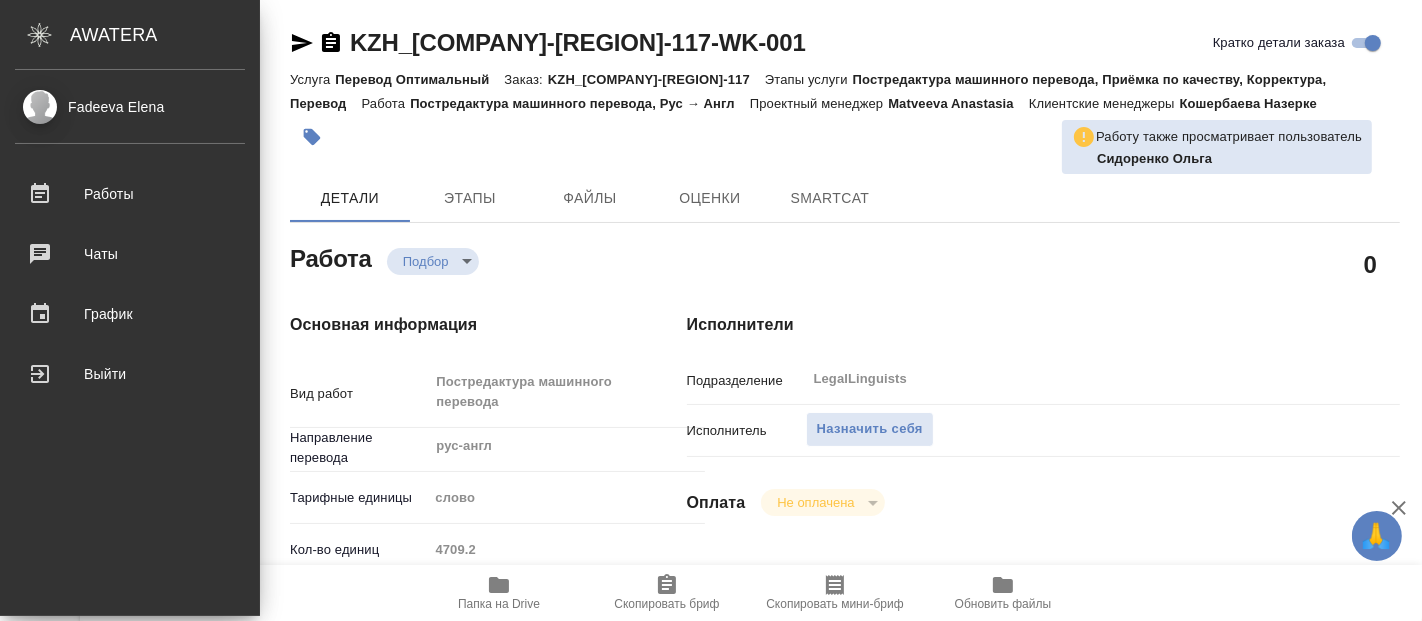 type on "x" 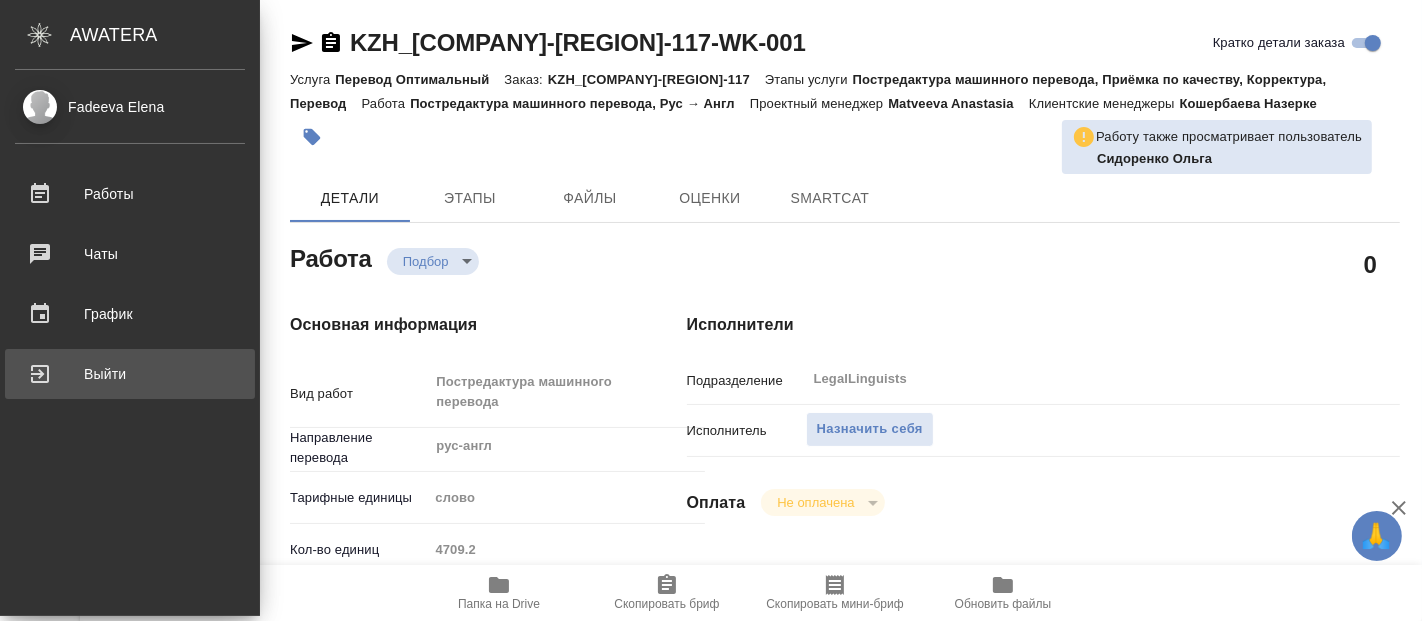 type on "x" 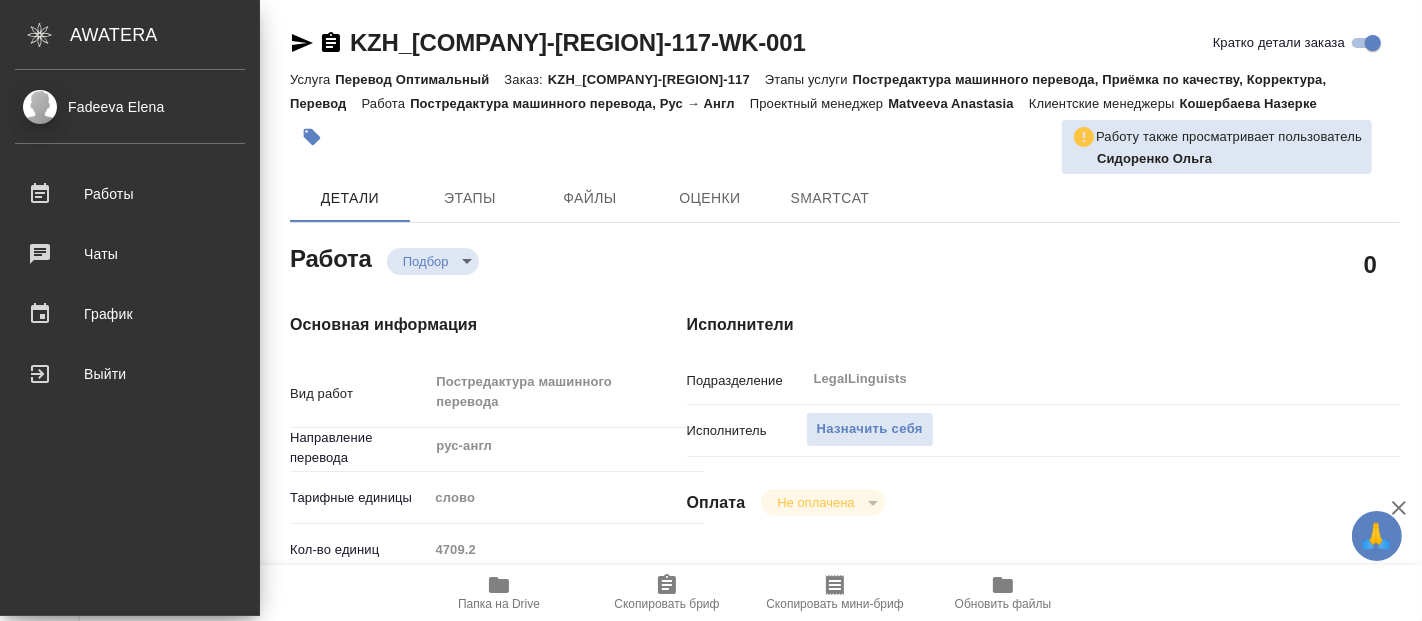 type on "x" 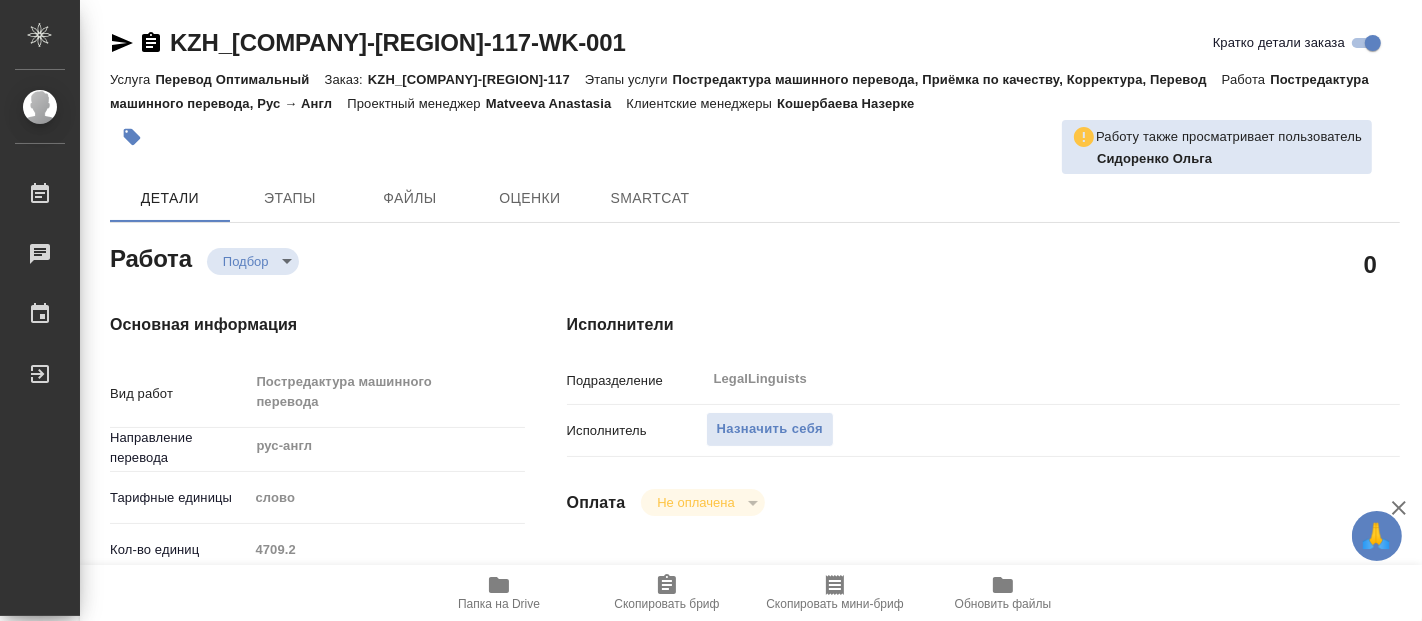 type on "x" 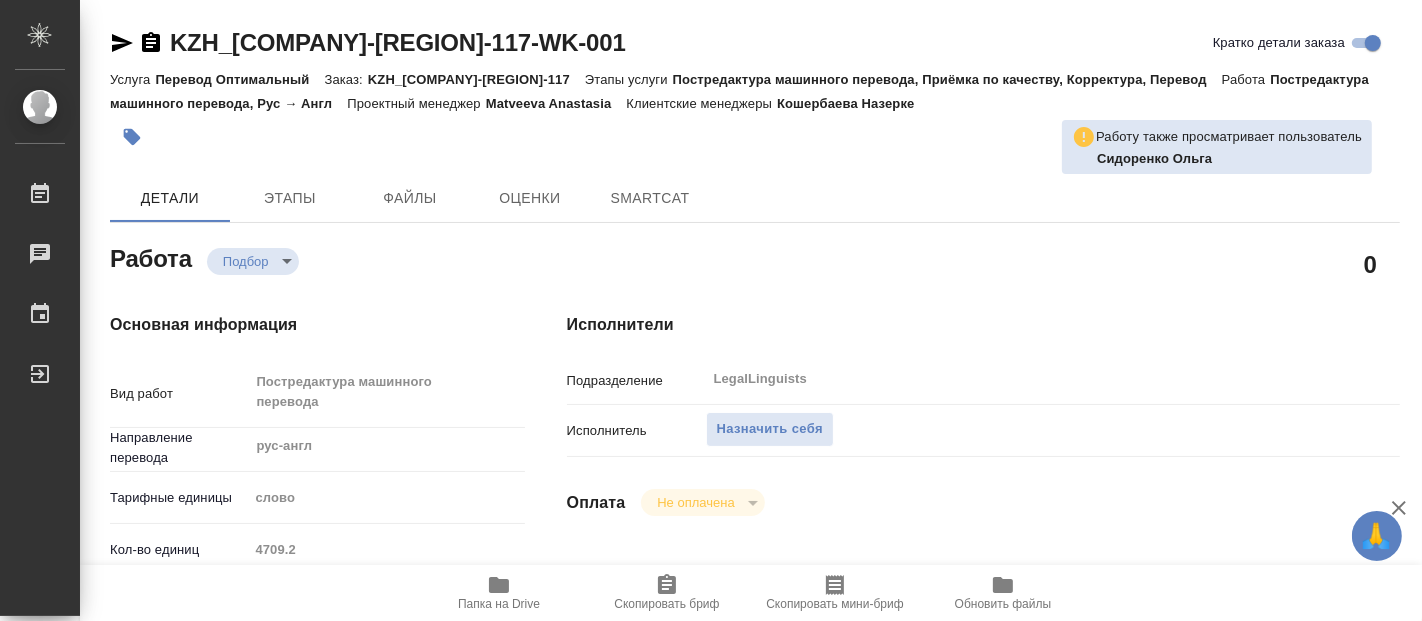 type on "x" 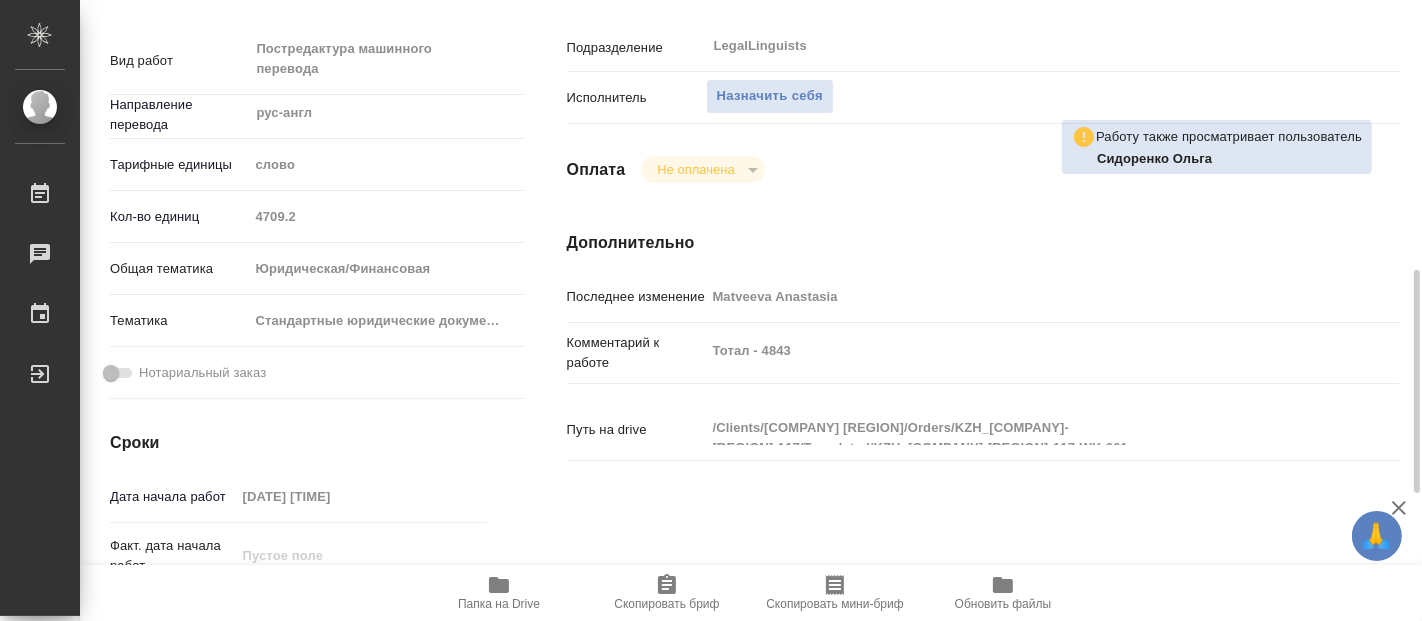 scroll, scrollTop: 444, scrollLeft: 0, axis: vertical 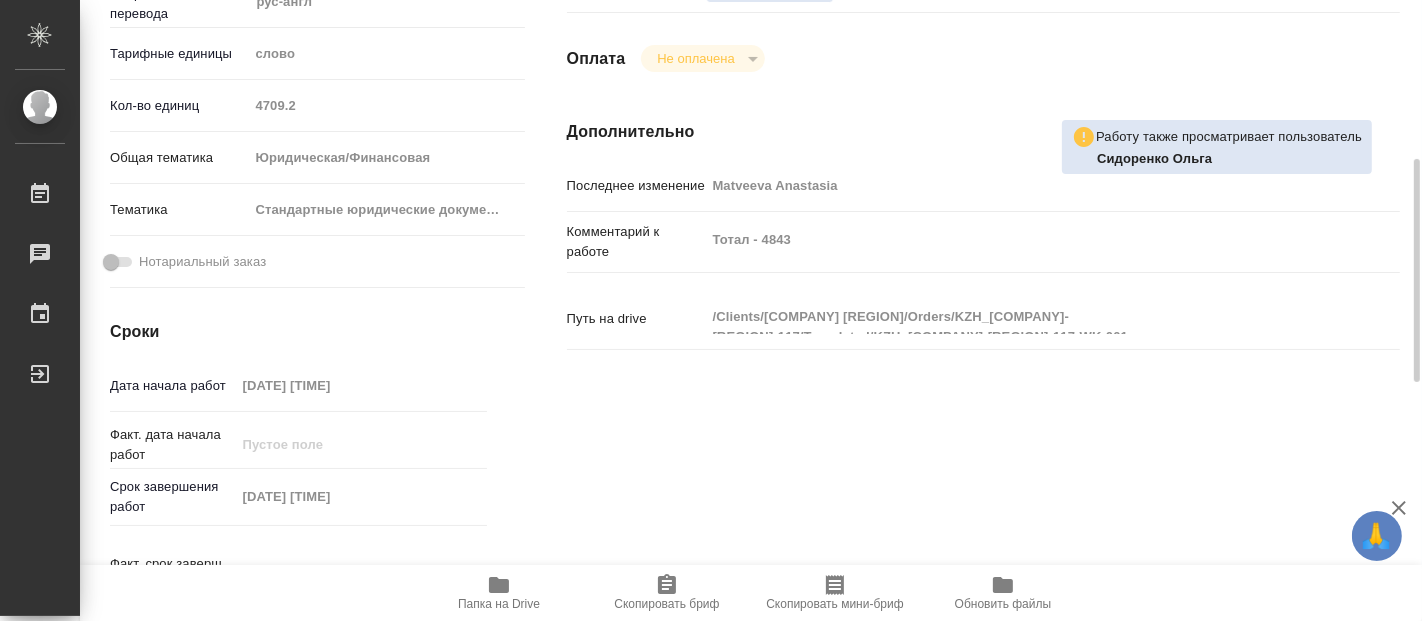 type on "x" 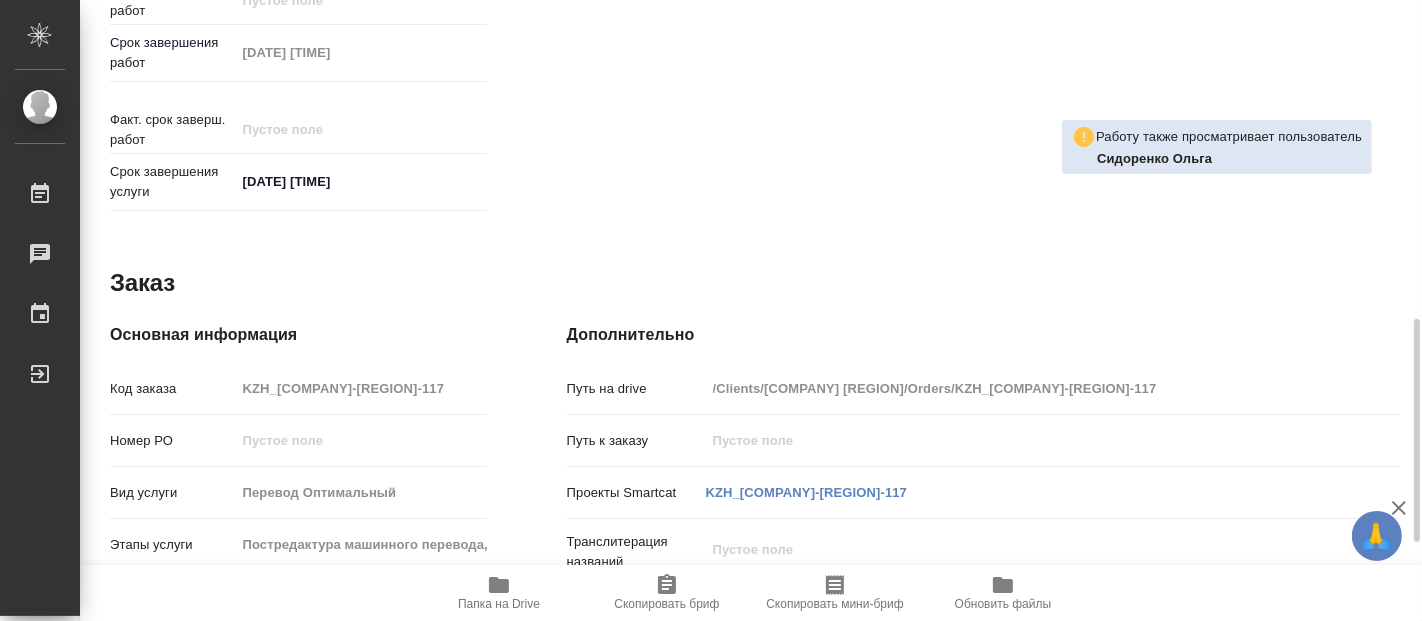type on "x" 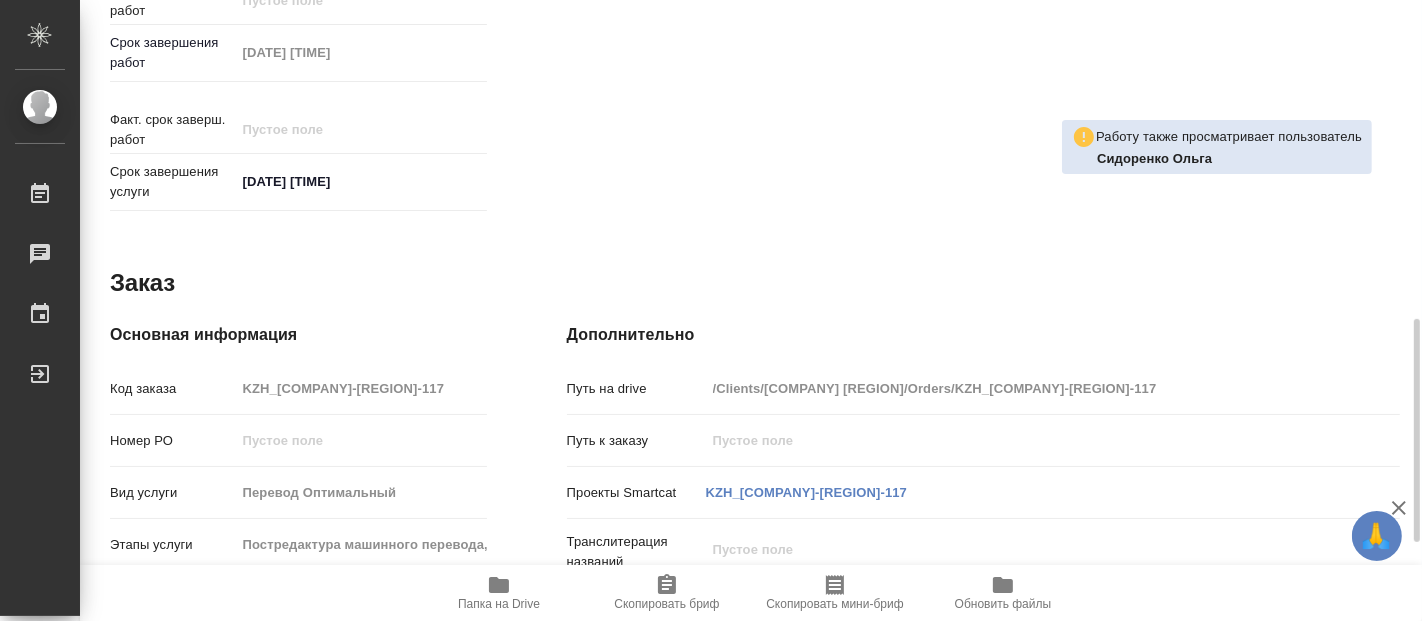 type on "x" 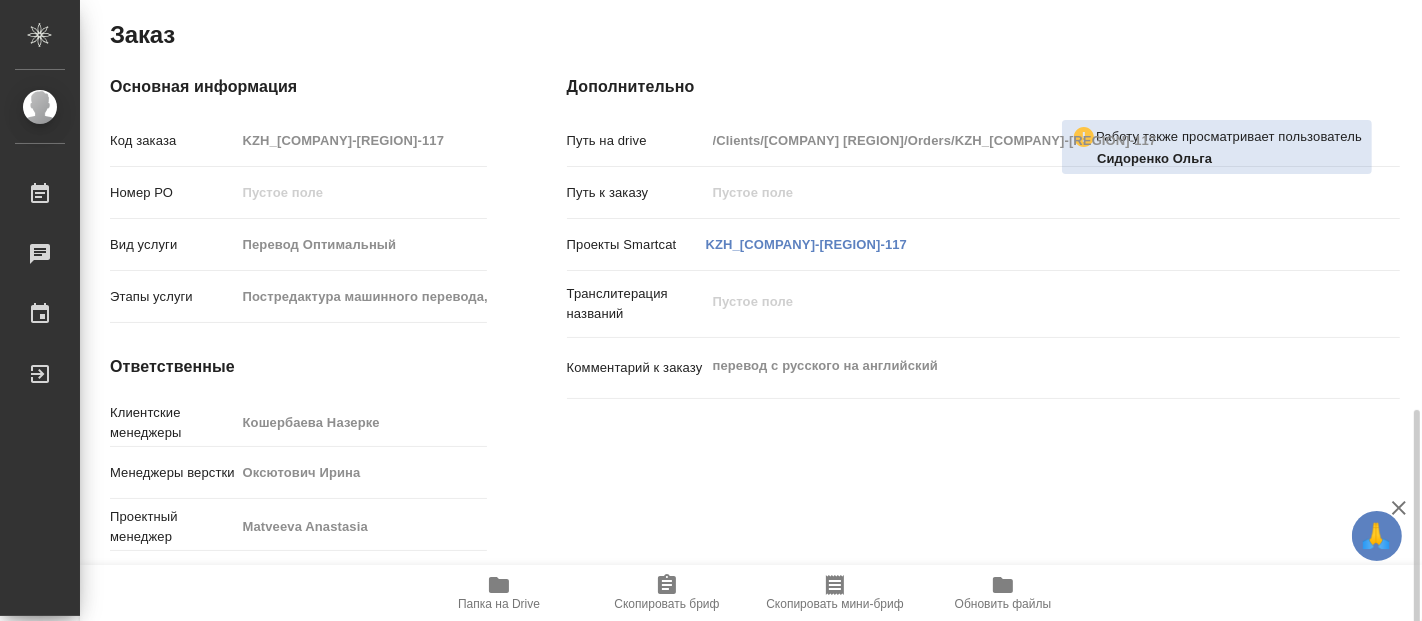 scroll, scrollTop: 1143, scrollLeft: 0, axis: vertical 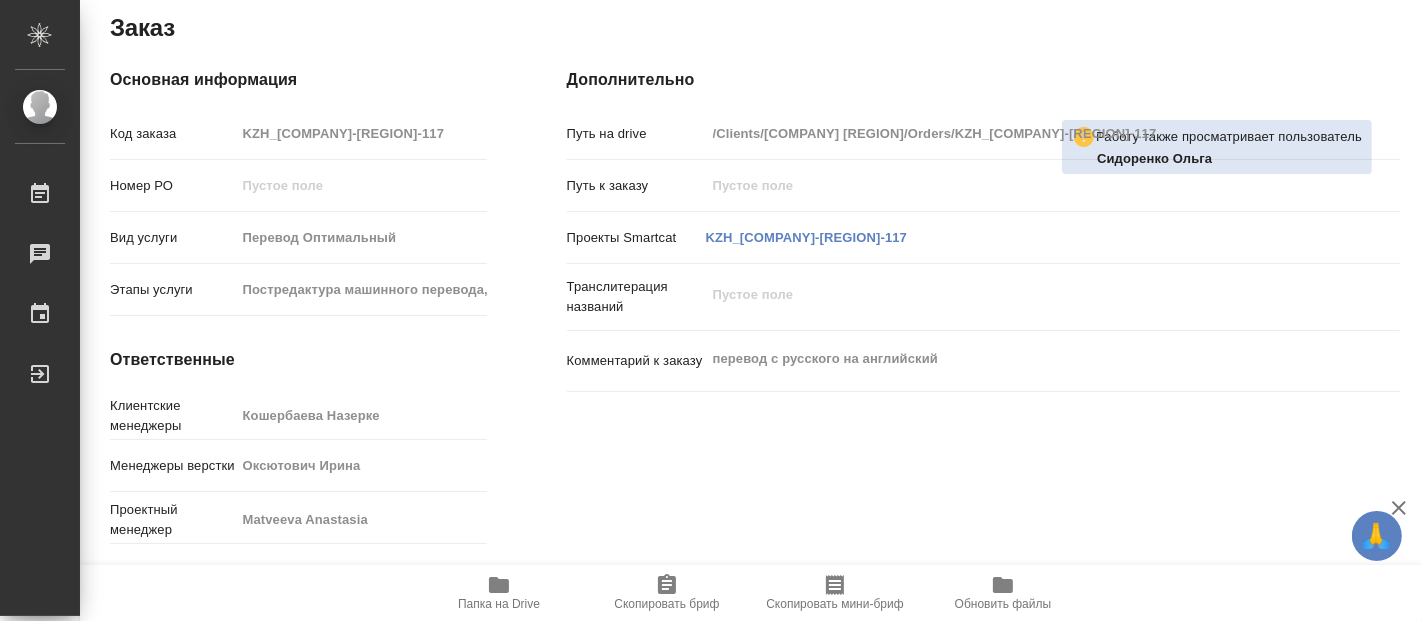 click on "Папка на Drive" at bounding box center [499, 604] 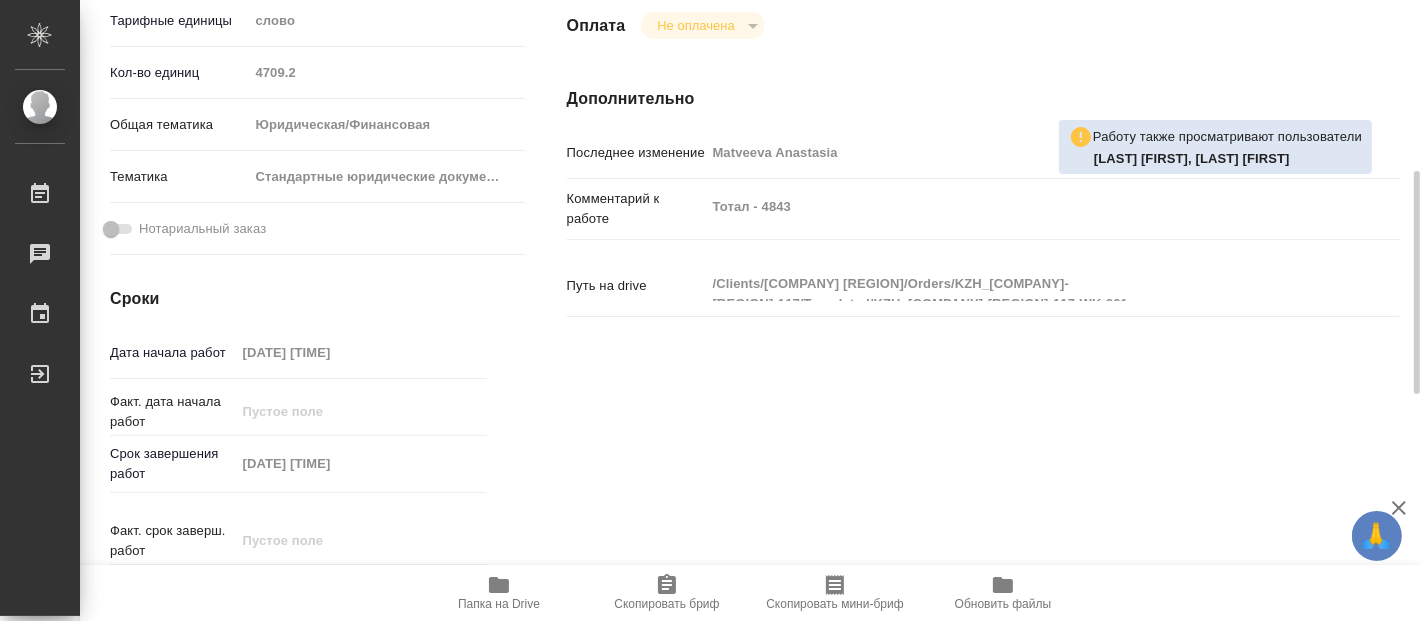 scroll, scrollTop: 32, scrollLeft: 0, axis: vertical 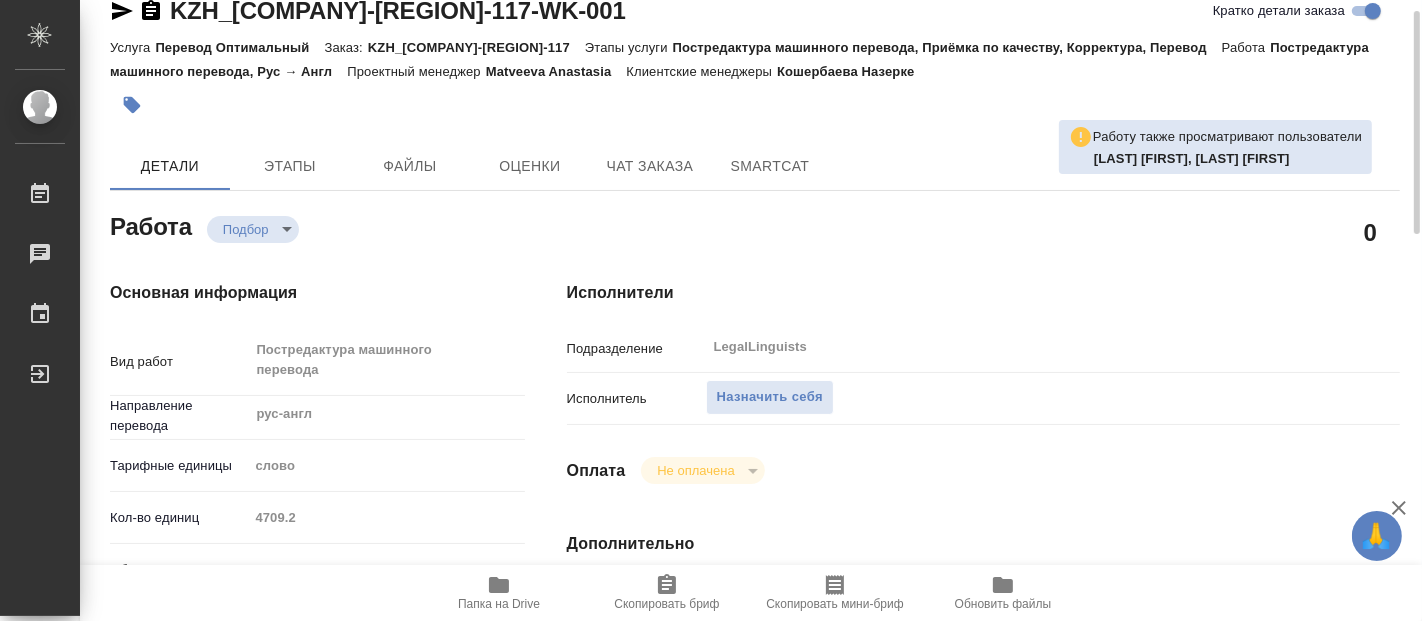 type on "x" 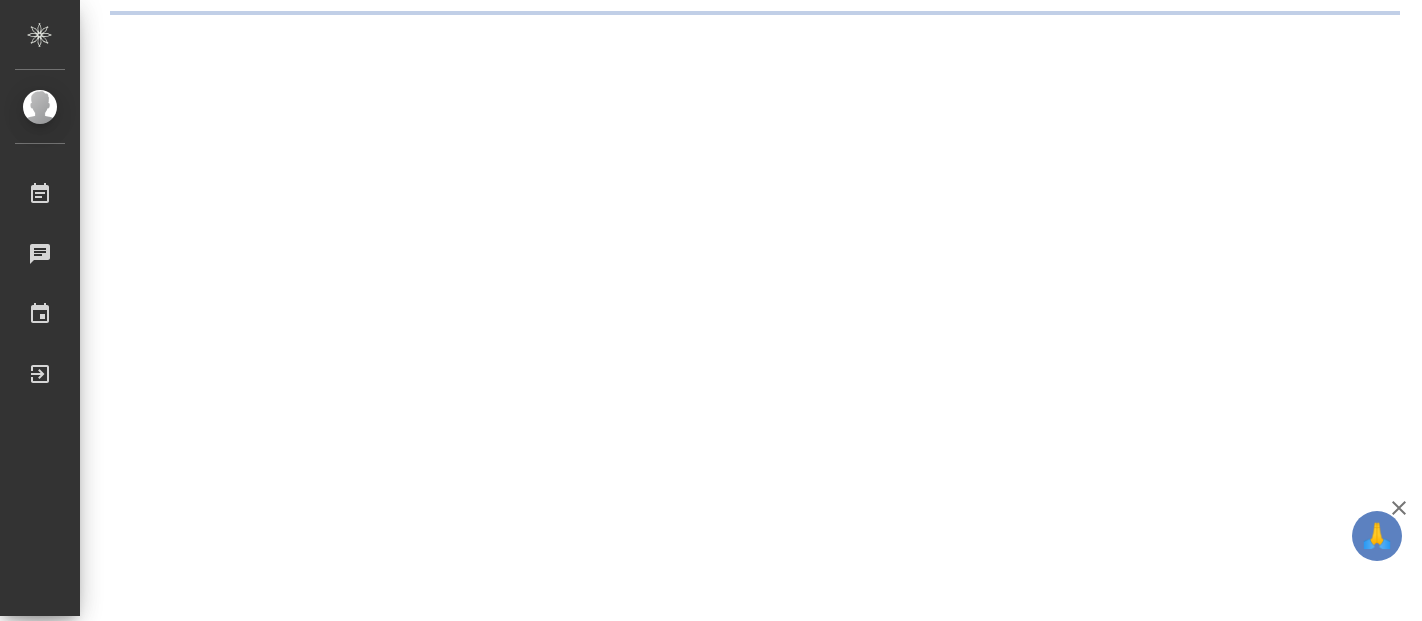scroll, scrollTop: 0, scrollLeft: 0, axis: both 